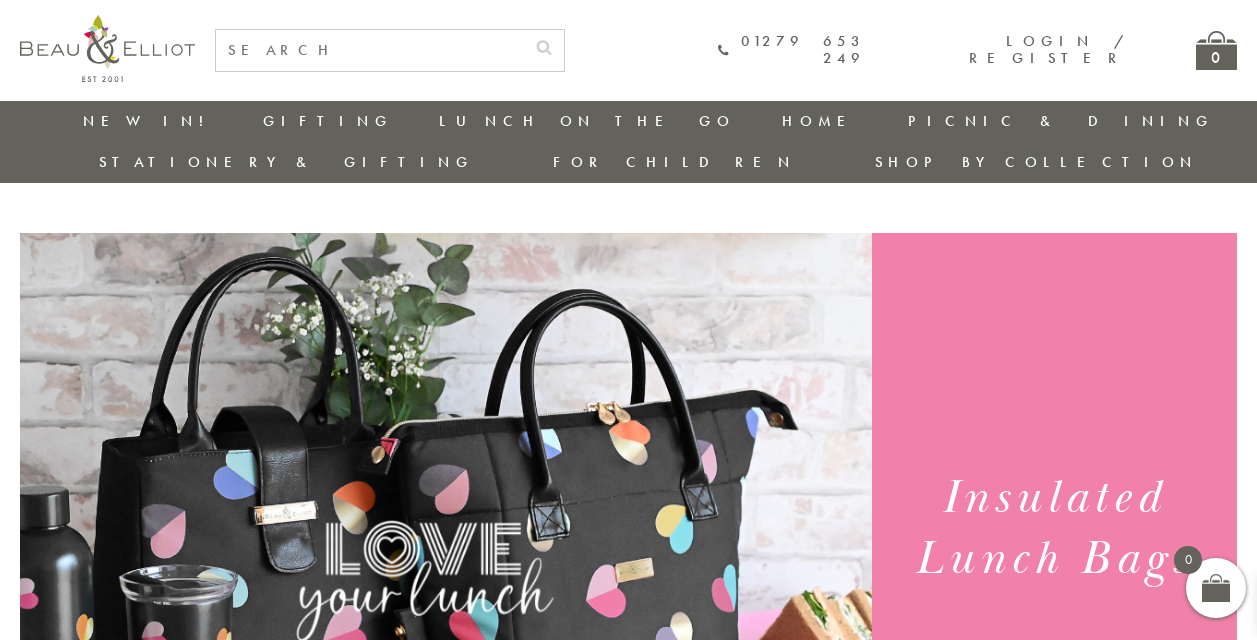scroll, scrollTop: 452, scrollLeft: 0, axis: vertical 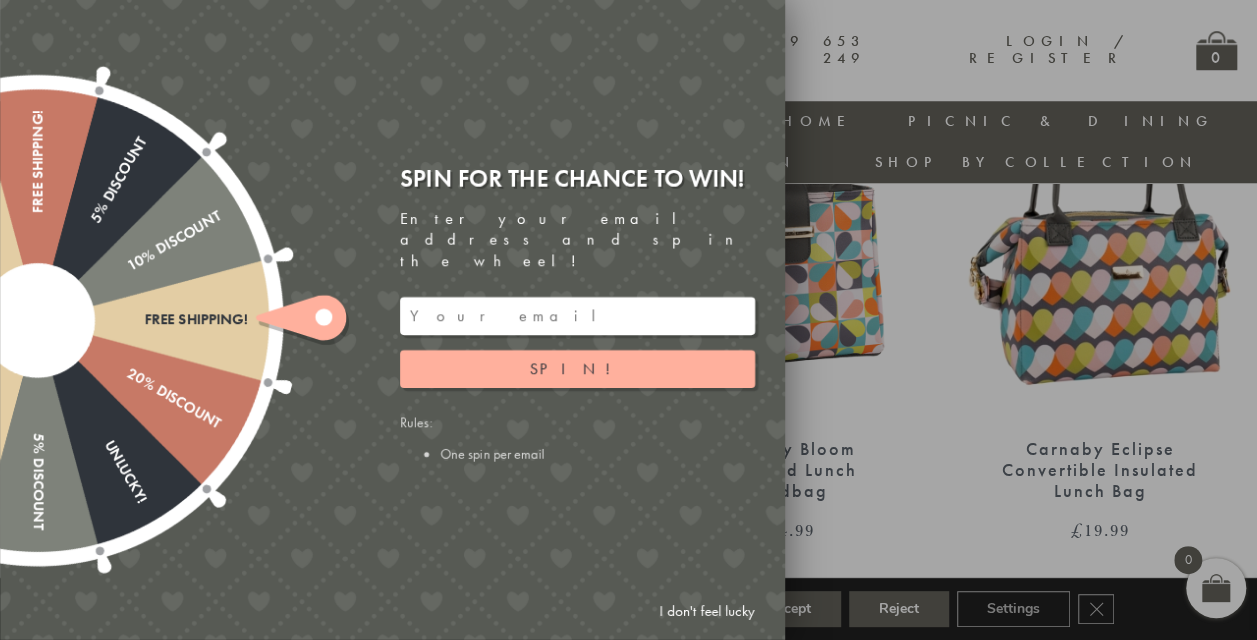 click on "I don't feel lucky" at bounding box center [707, 611] 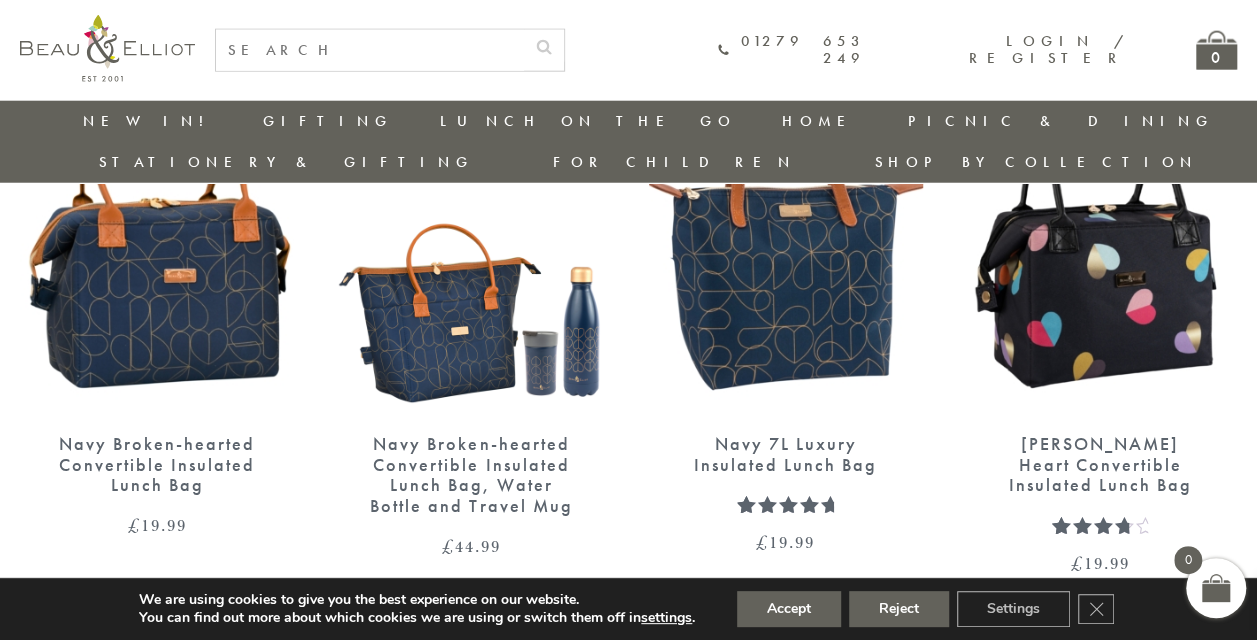 scroll, scrollTop: 2558, scrollLeft: 0, axis: vertical 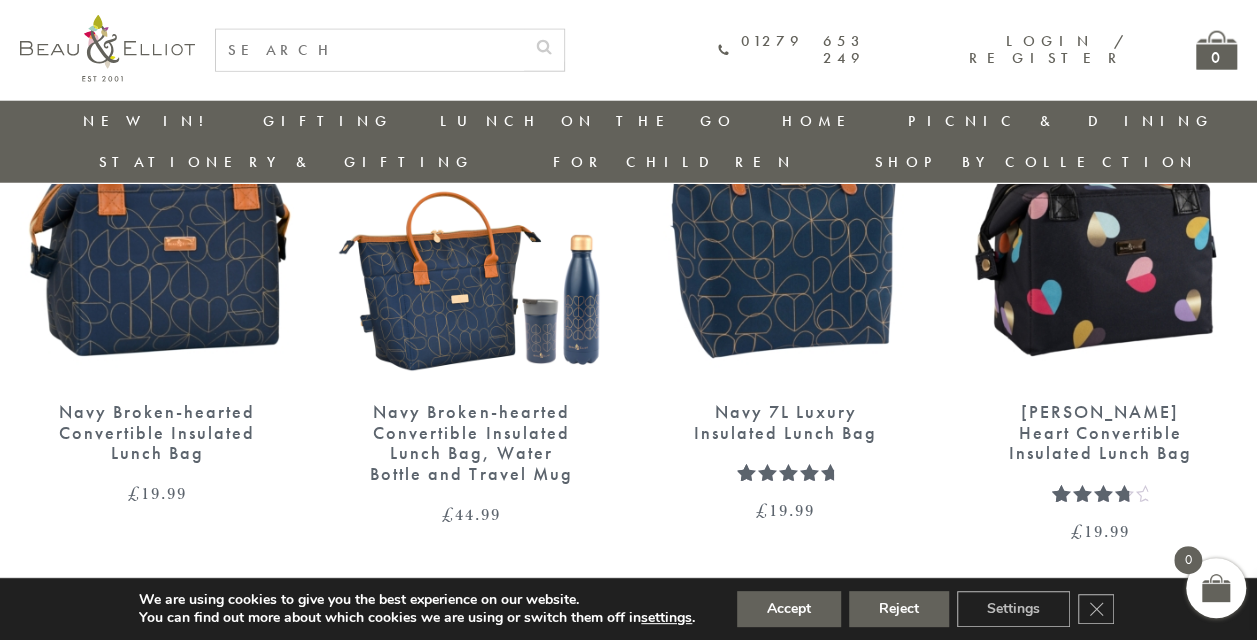 click at bounding box center [157, 205] 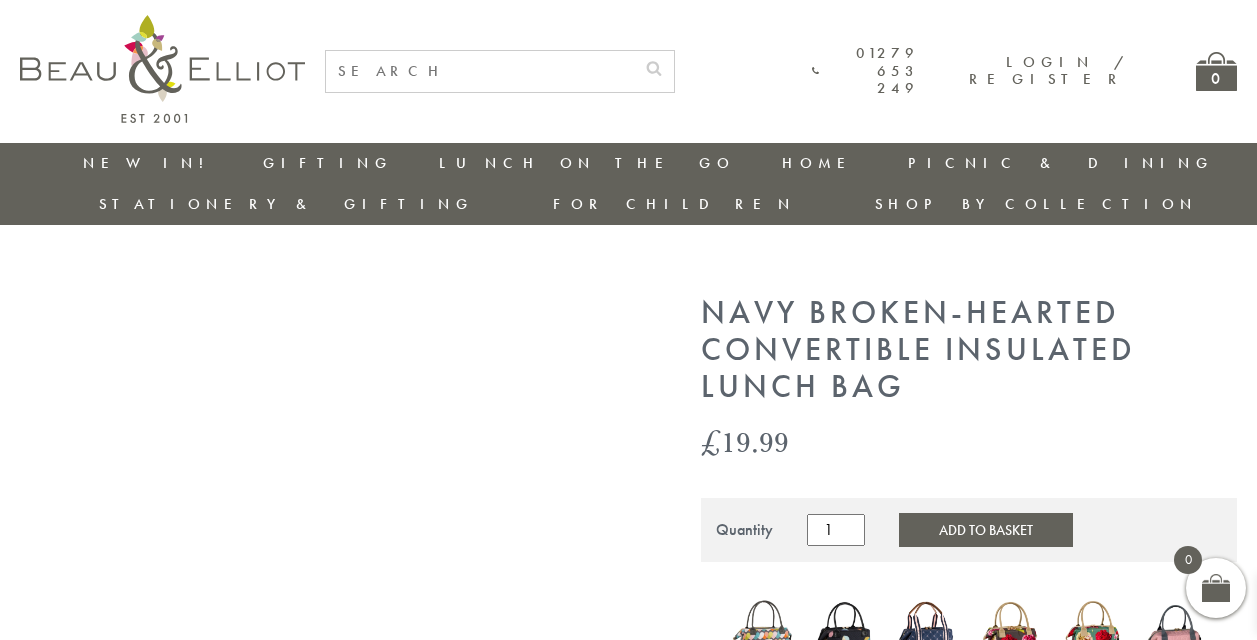 scroll, scrollTop: 0, scrollLeft: 0, axis: both 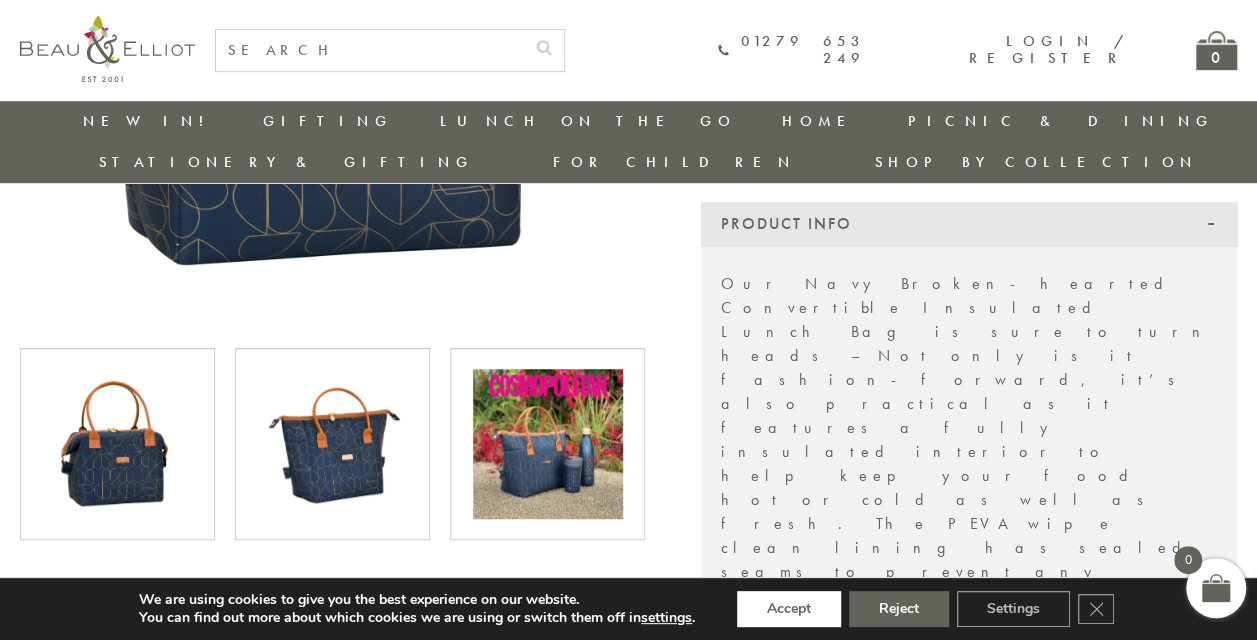 click on "Accept" at bounding box center (789, 609) 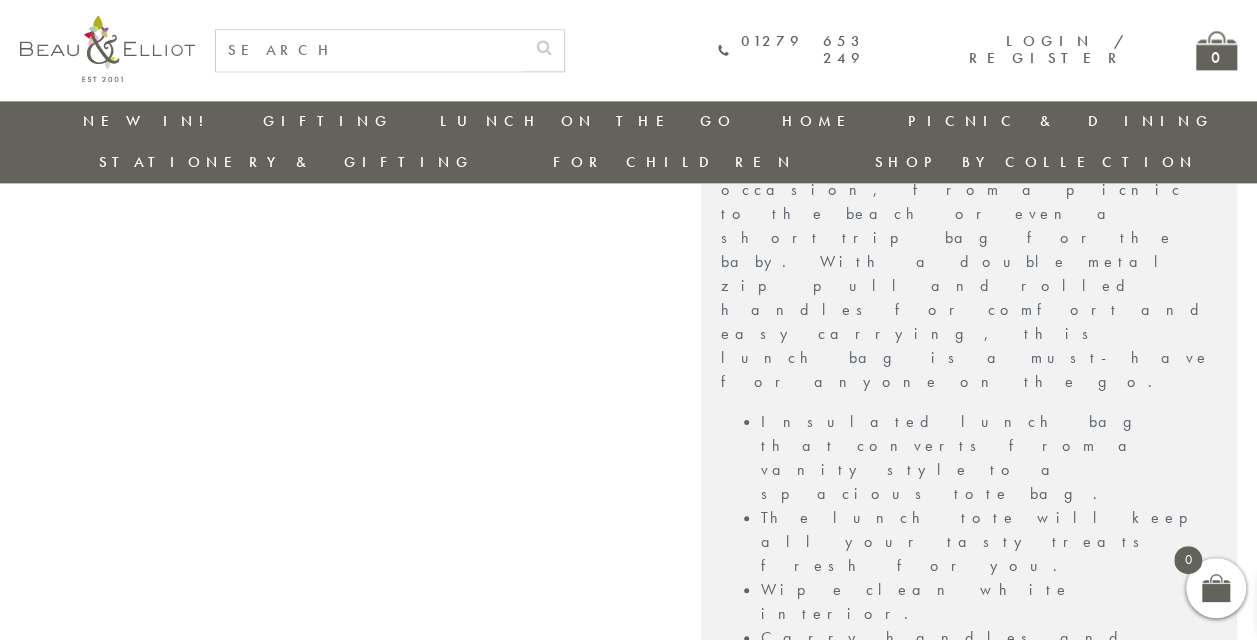 scroll, scrollTop: 1358, scrollLeft: 0, axis: vertical 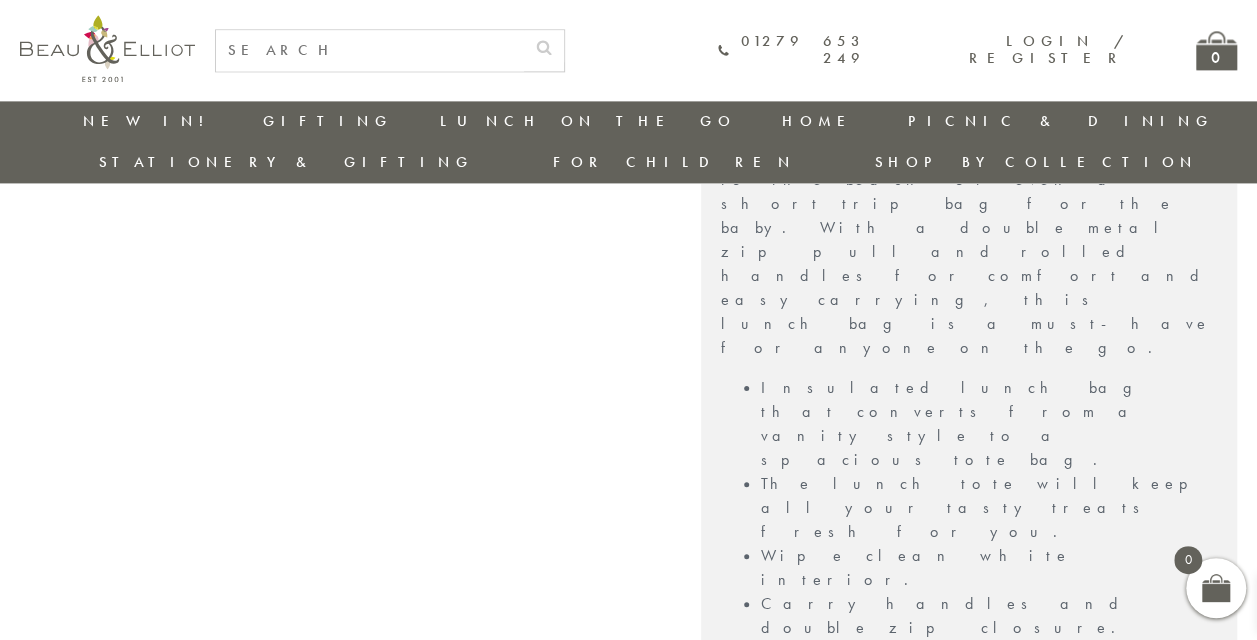 click on "Reviews" at bounding box center (969, 1214) 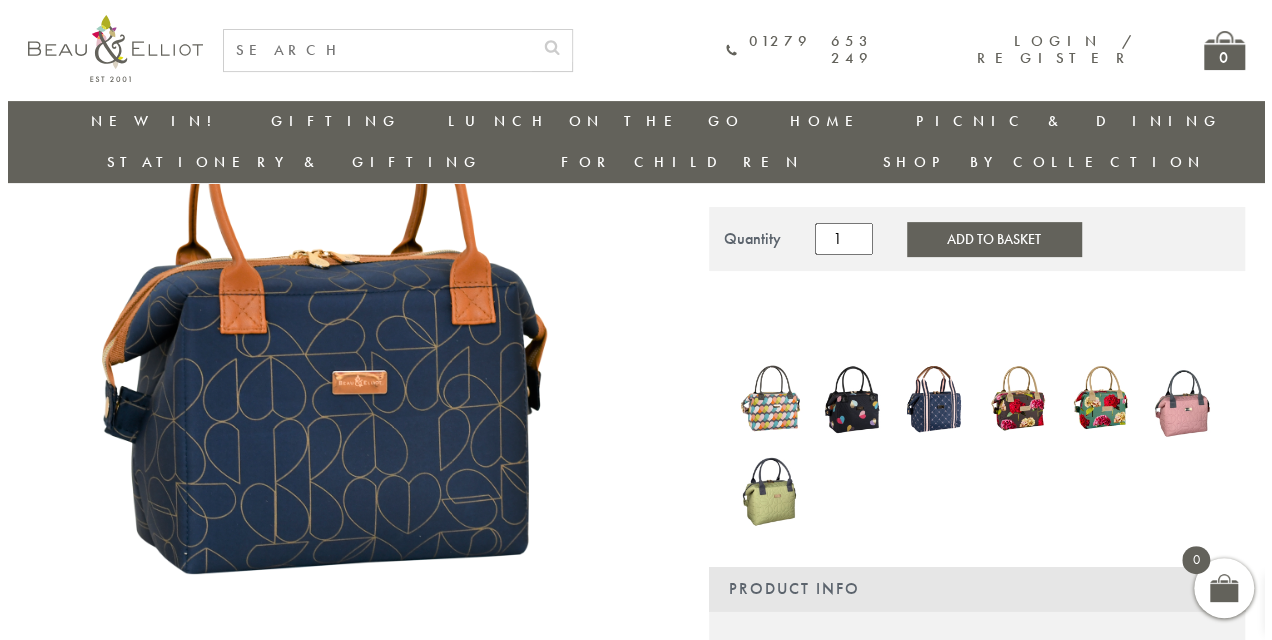 scroll, scrollTop: 258, scrollLeft: 0, axis: vertical 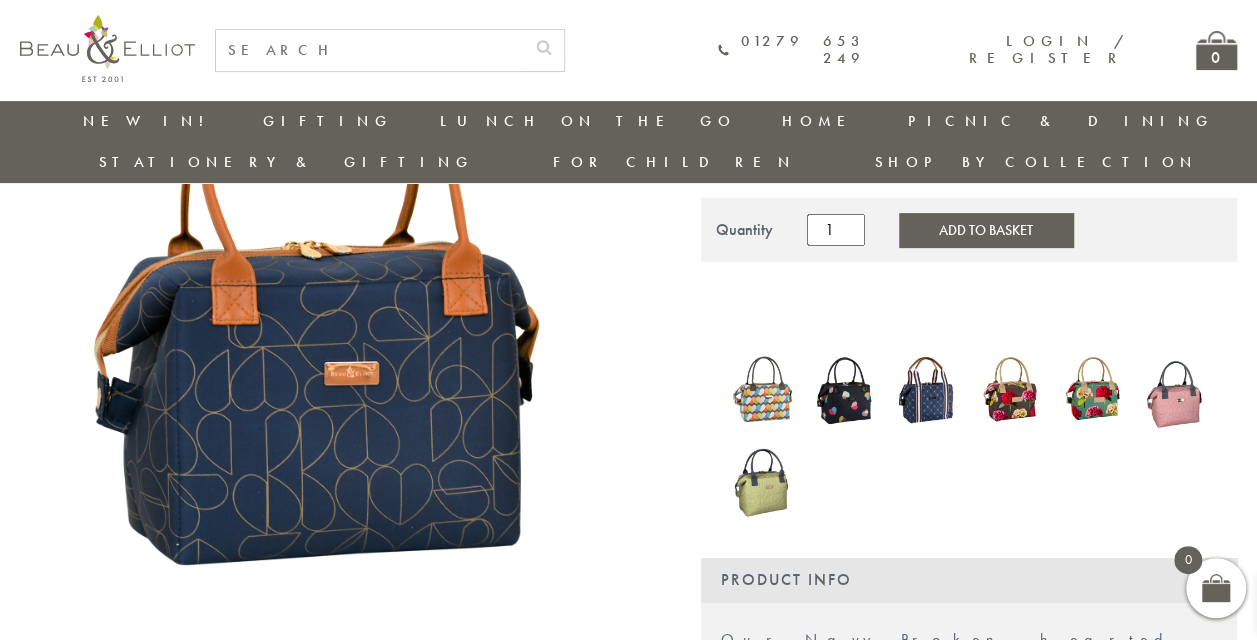 click at bounding box center (332, 307) 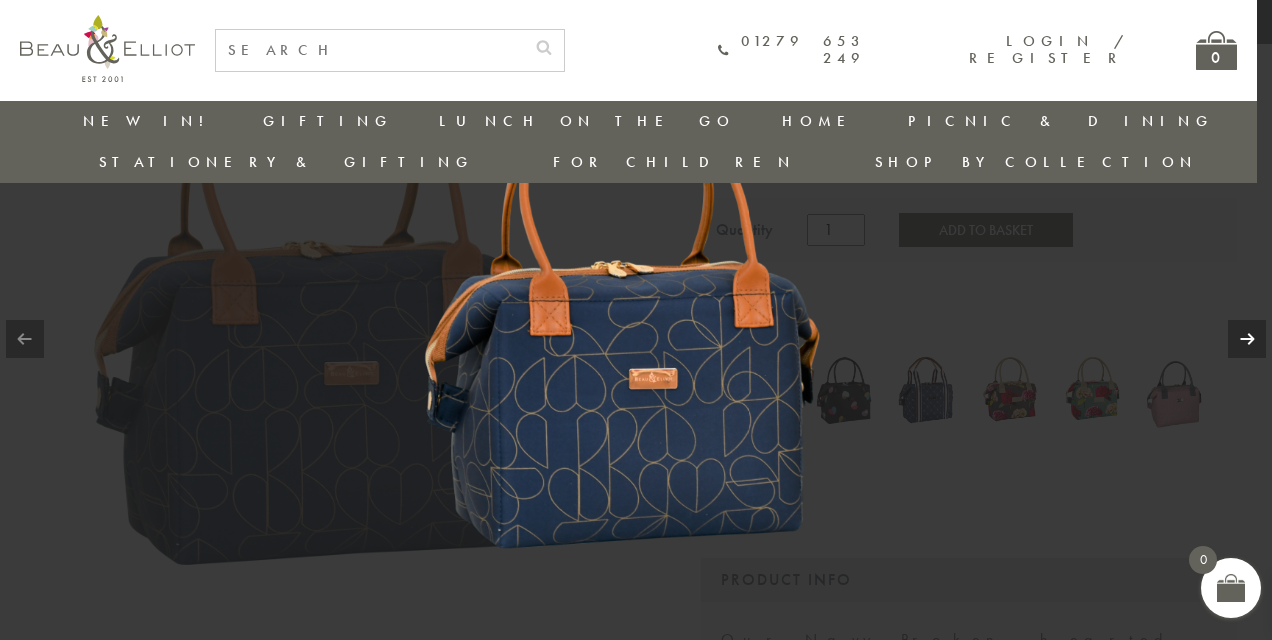 click at bounding box center [1247, 339] 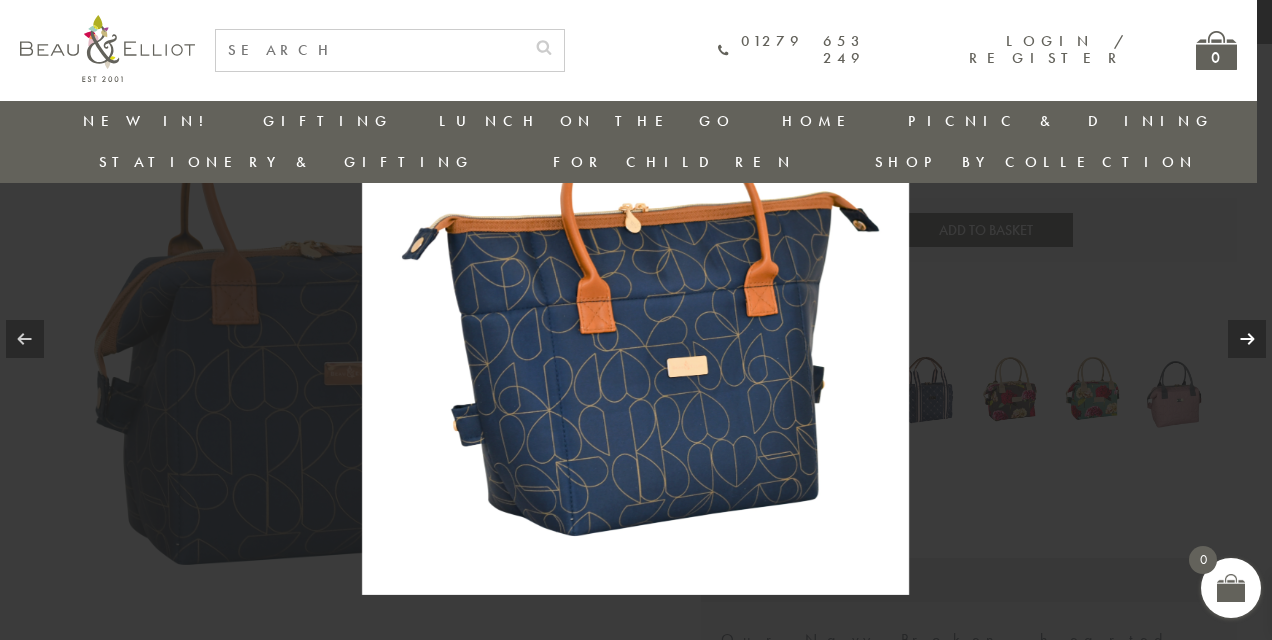 click at bounding box center [1247, 339] 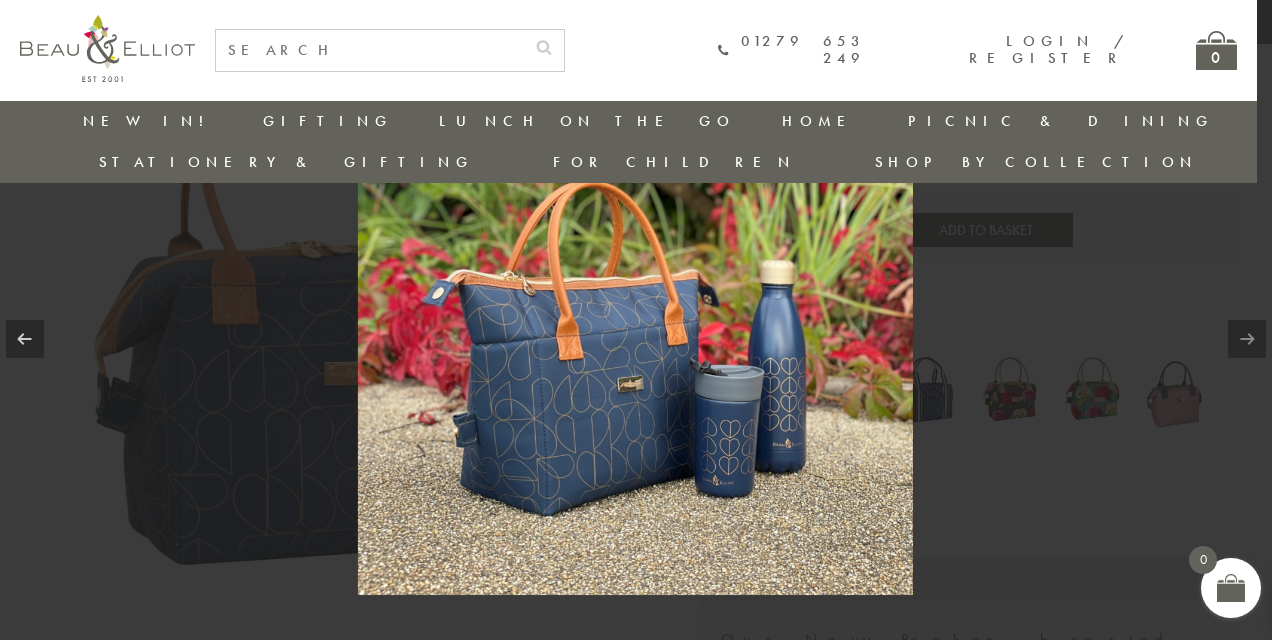 click at bounding box center [1247, 339] 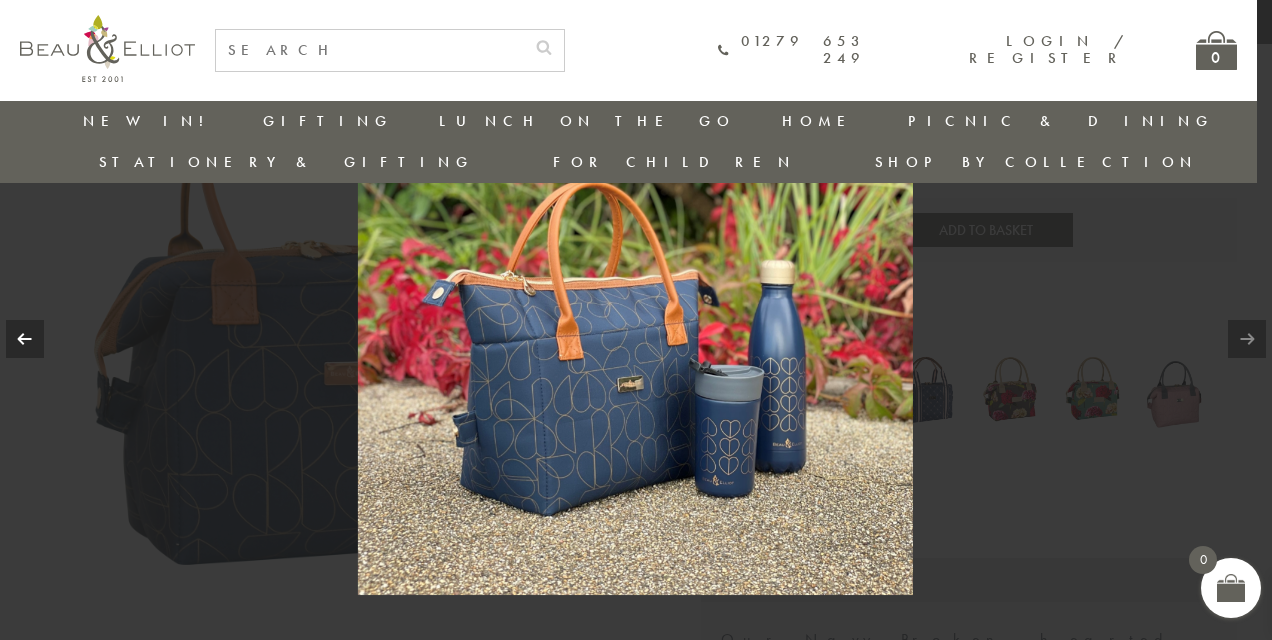 click at bounding box center [25, 339] 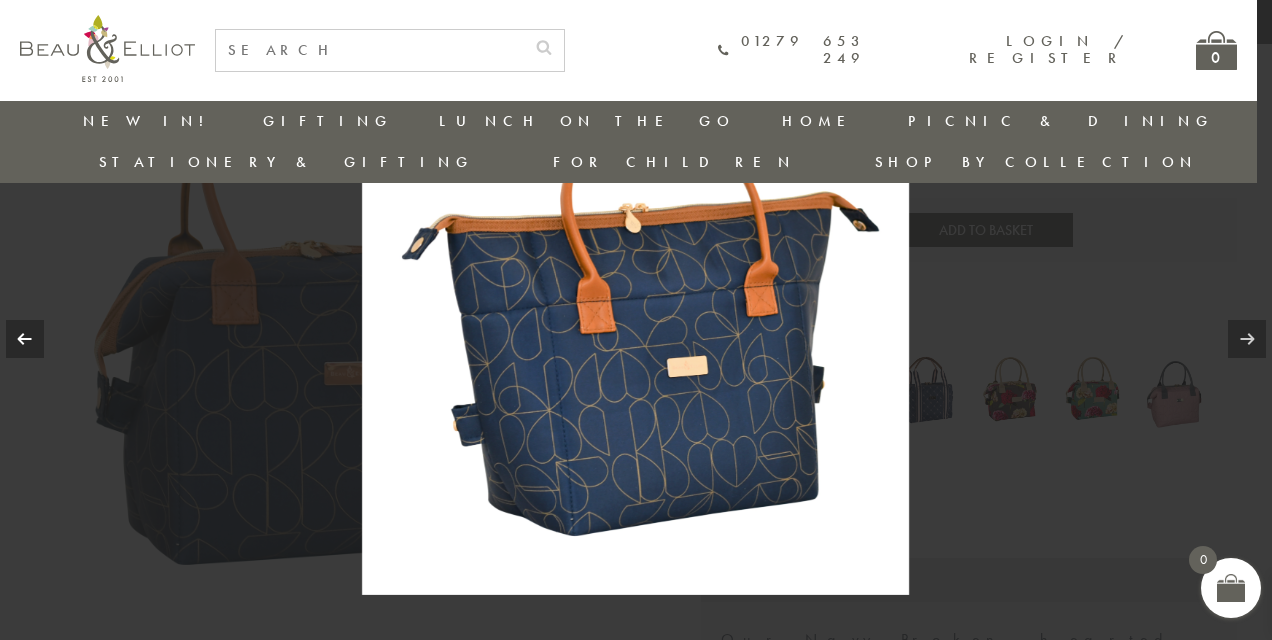 click at bounding box center (636, 320) 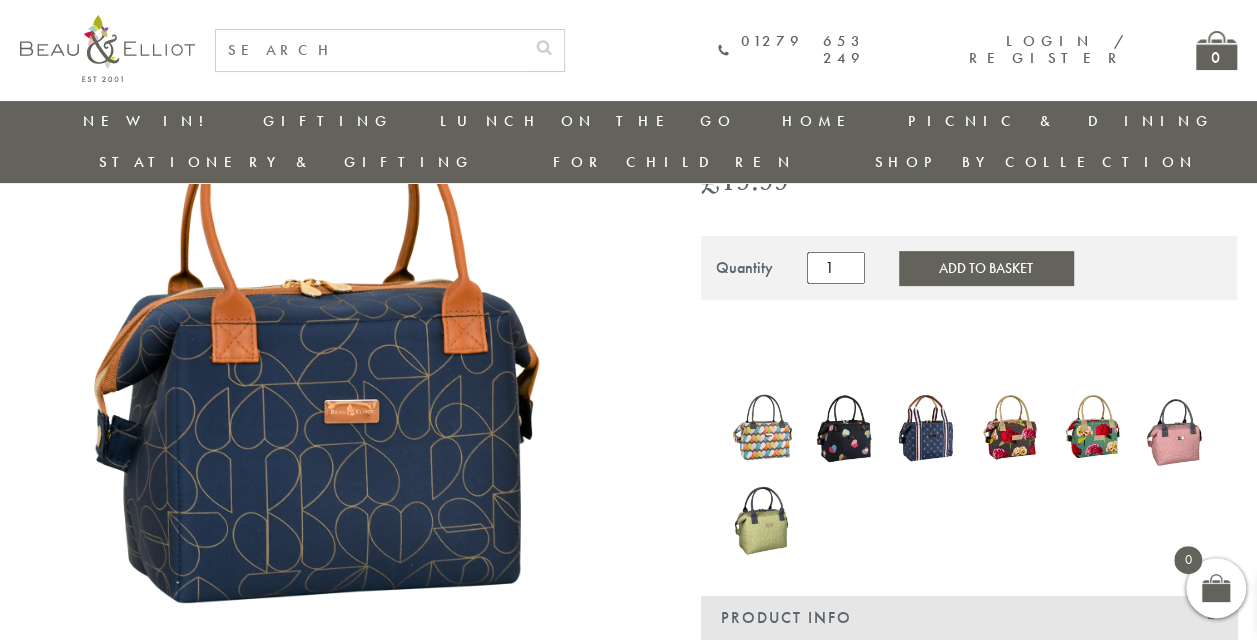scroll, scrollTop: 214, scrollLeft: 0, axis: vertical 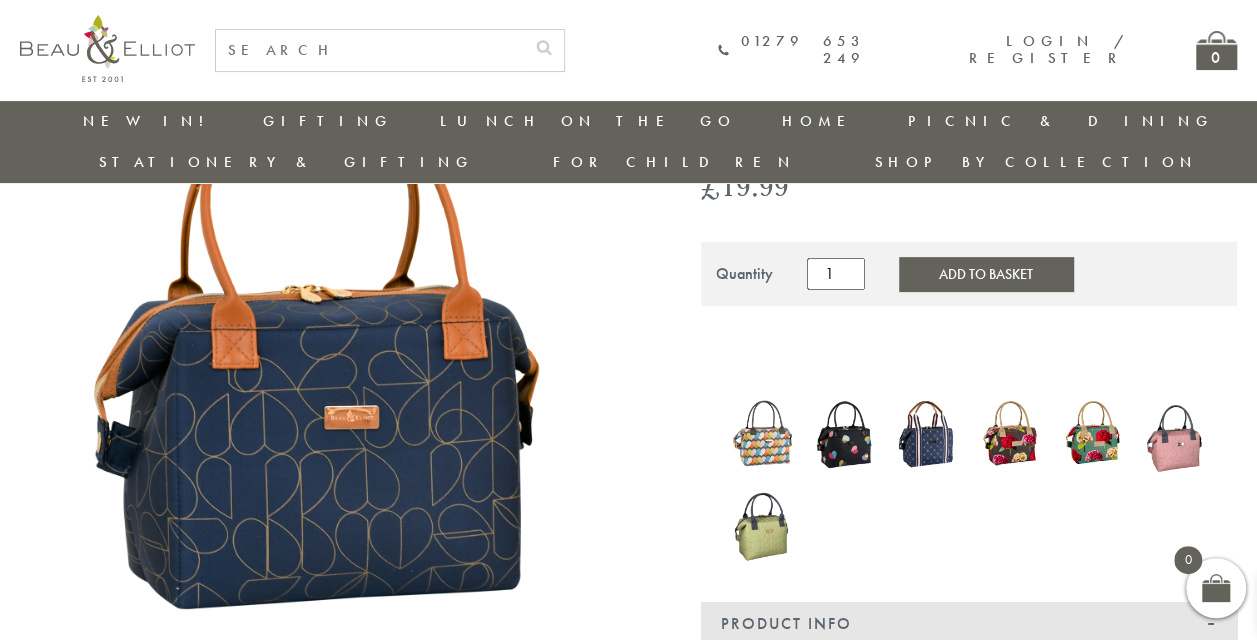 click at bounding box center (845, 433) 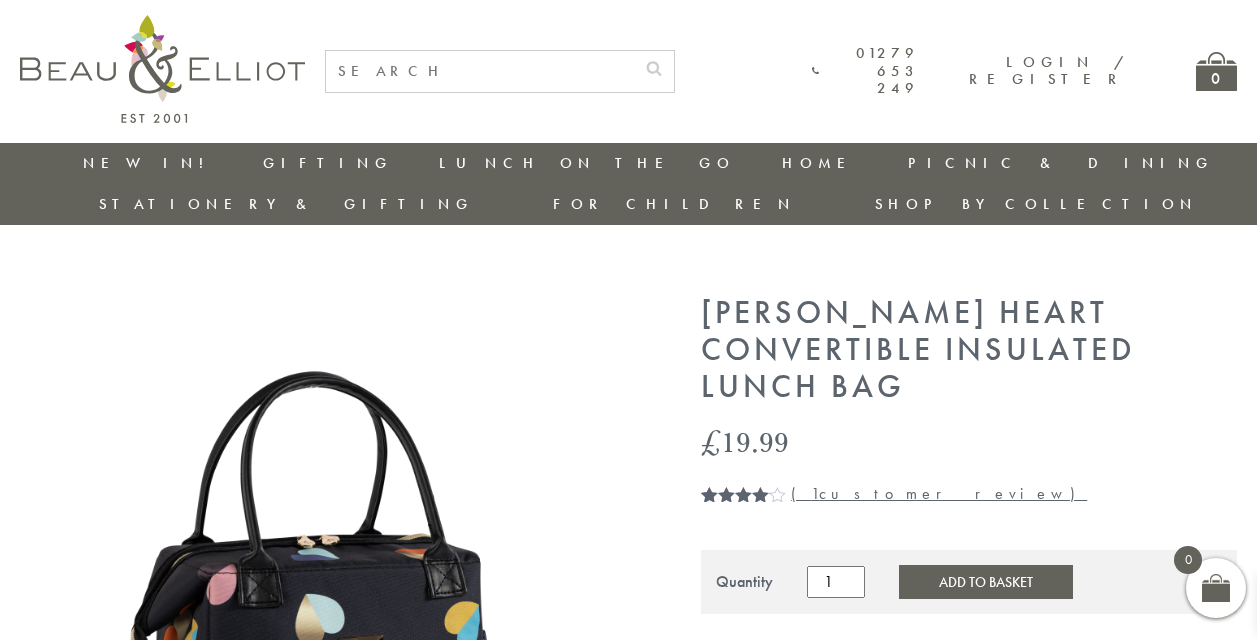 scroll, scrollTop: 0, scrollLeft: 0, axis: both 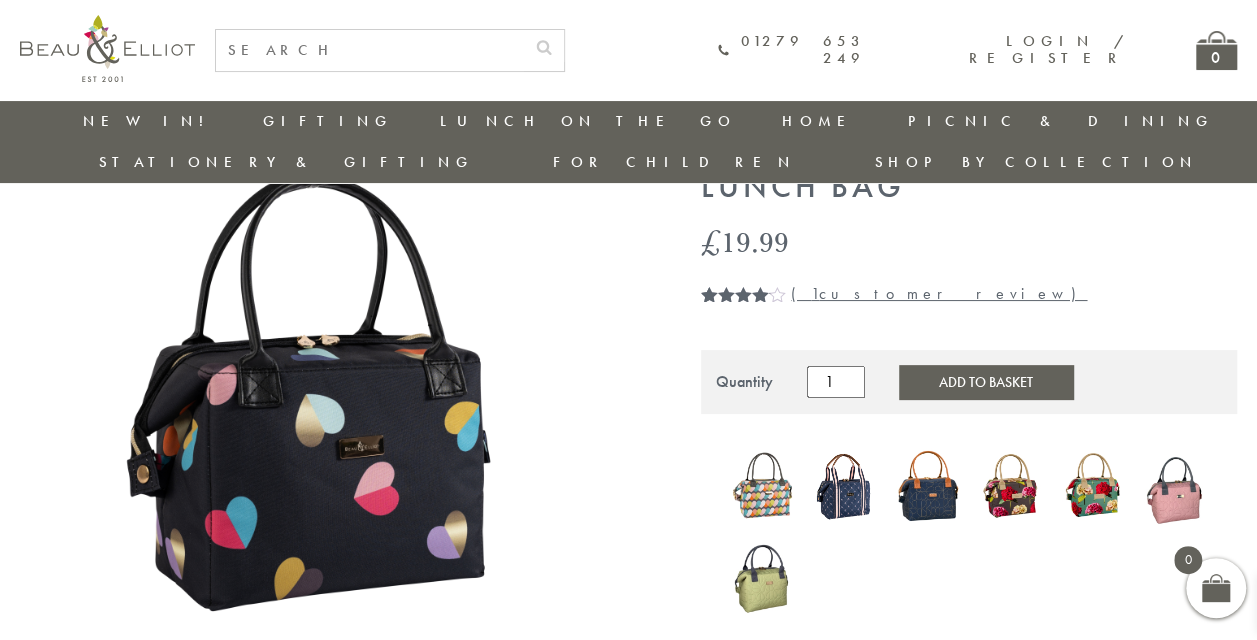 click on "( 1  customer review)" at bounding box center [939, 293] 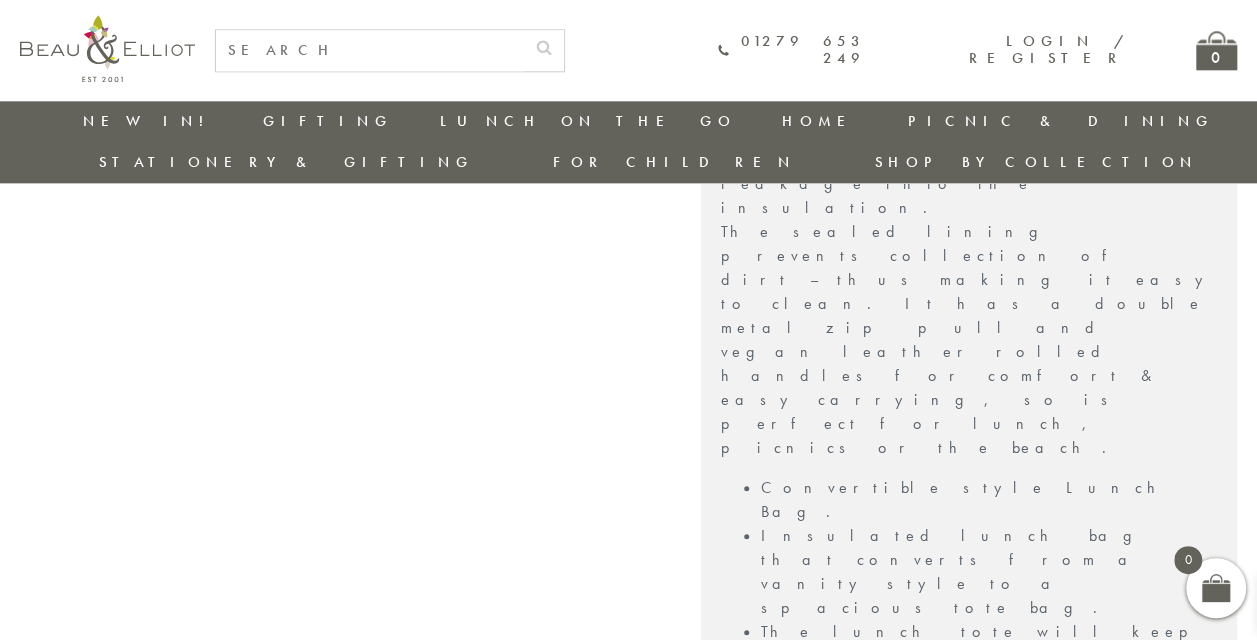 scroll, scrollTop: 1144, scrollLeft: 0, axis: vertical 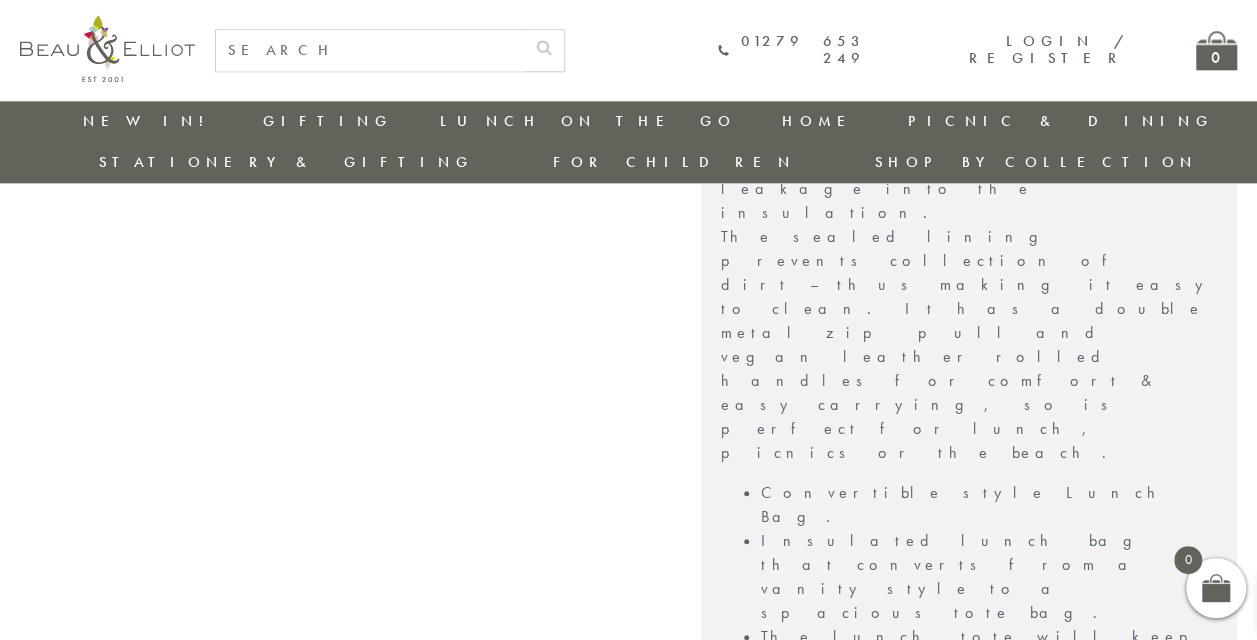 click on "1 review for  Emily Heart Convertible Insulated Lunch Bag" at bounding box center (969, 1235) 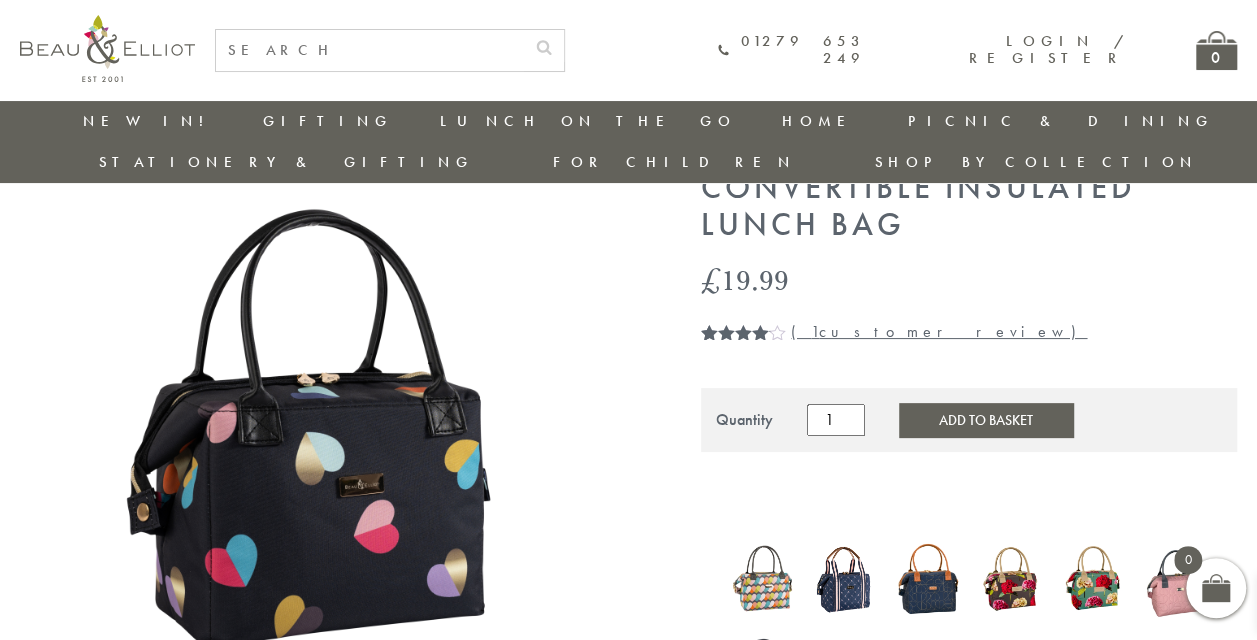 scroll, scrollTop: 0, scrollLeft: 0, axis: both 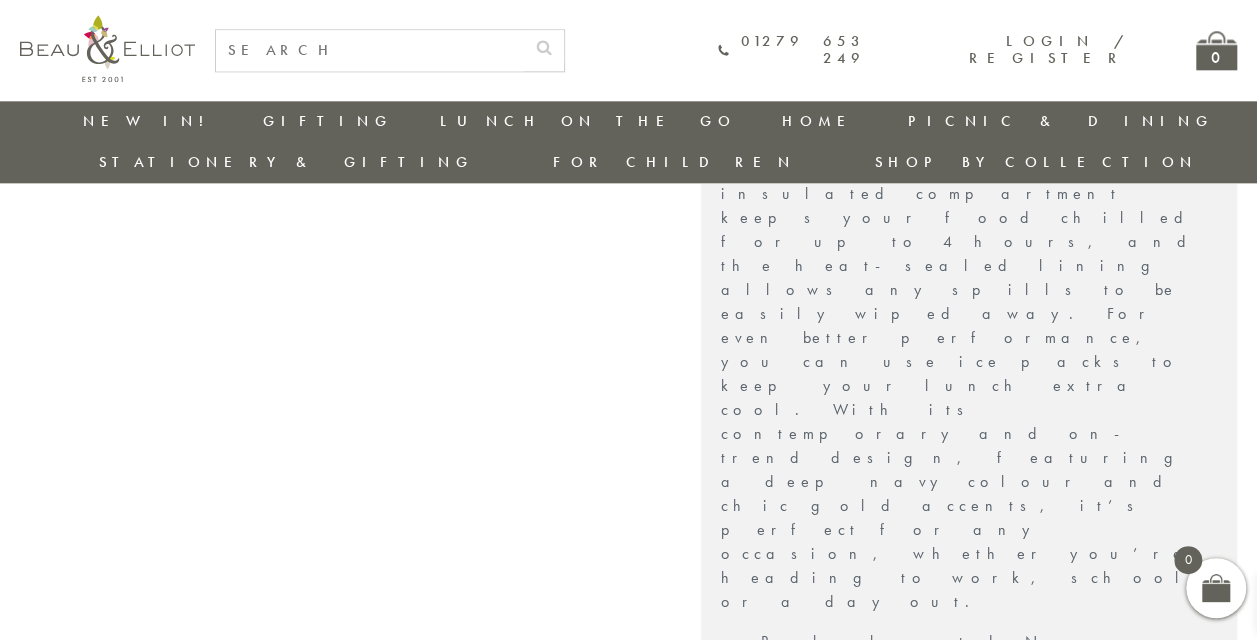 click on "1 review for  Navy 7L Luxury Insulated Lunch Bag" at bounding box center [969, 1348] 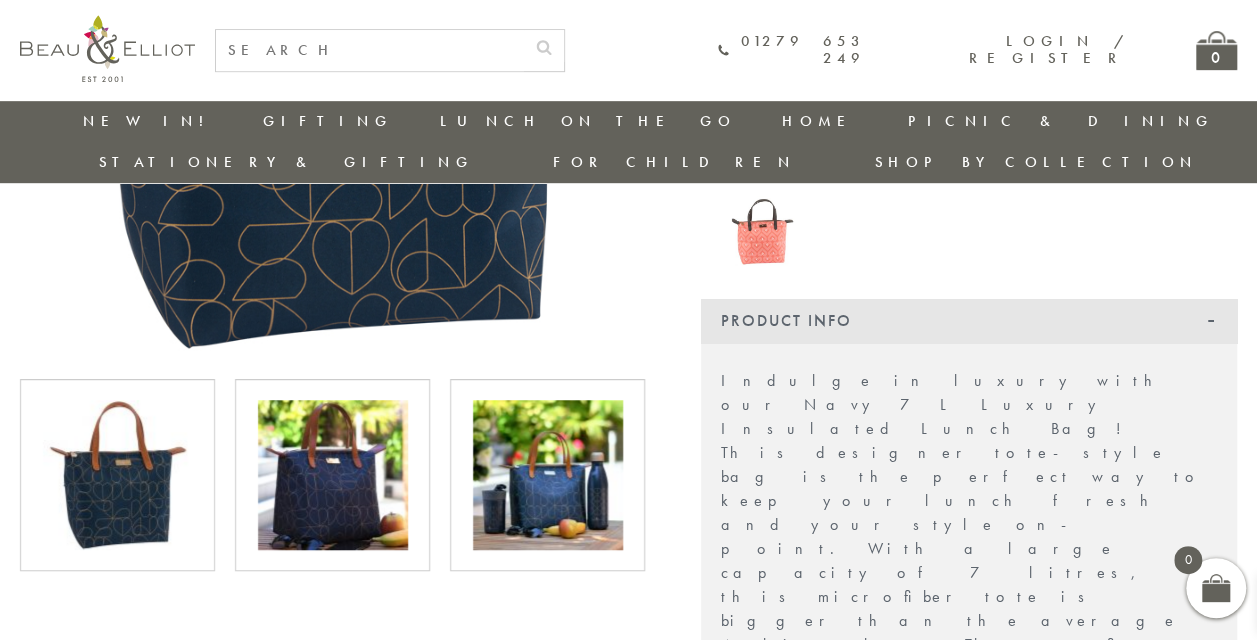 scroll, scrollTop: 558, scrollLeft: 0, axis: vertical 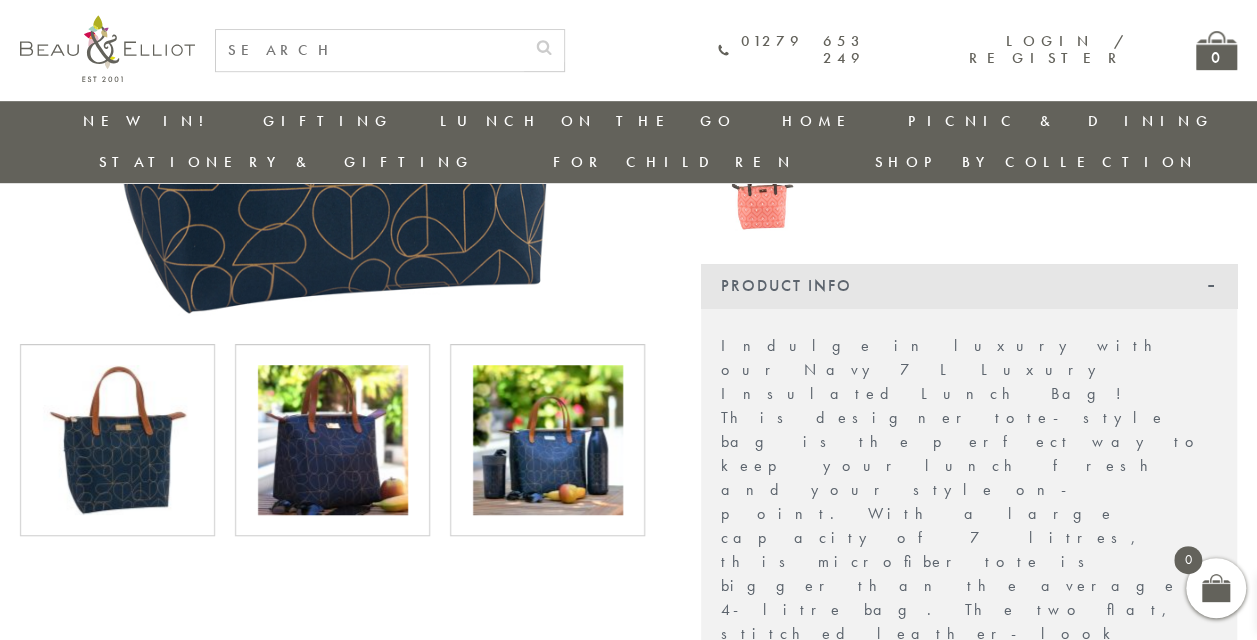 click at bounding box center (548, 440) 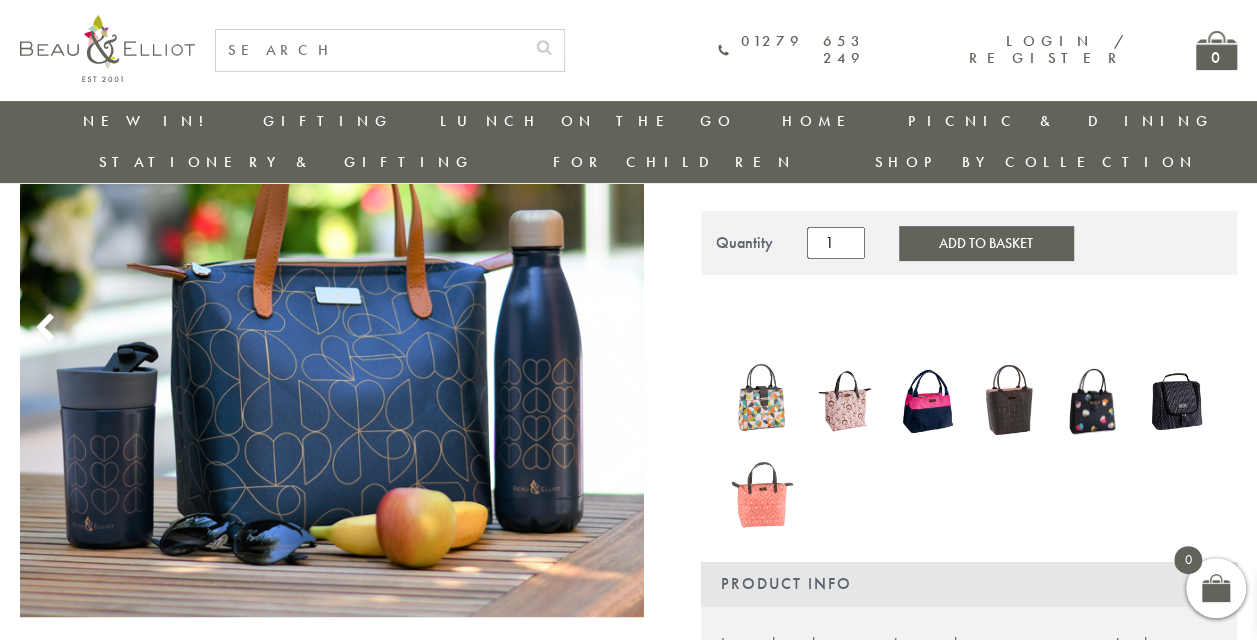 scroll, scrollTop: 258, scrollLeft: 0, axis: vertical 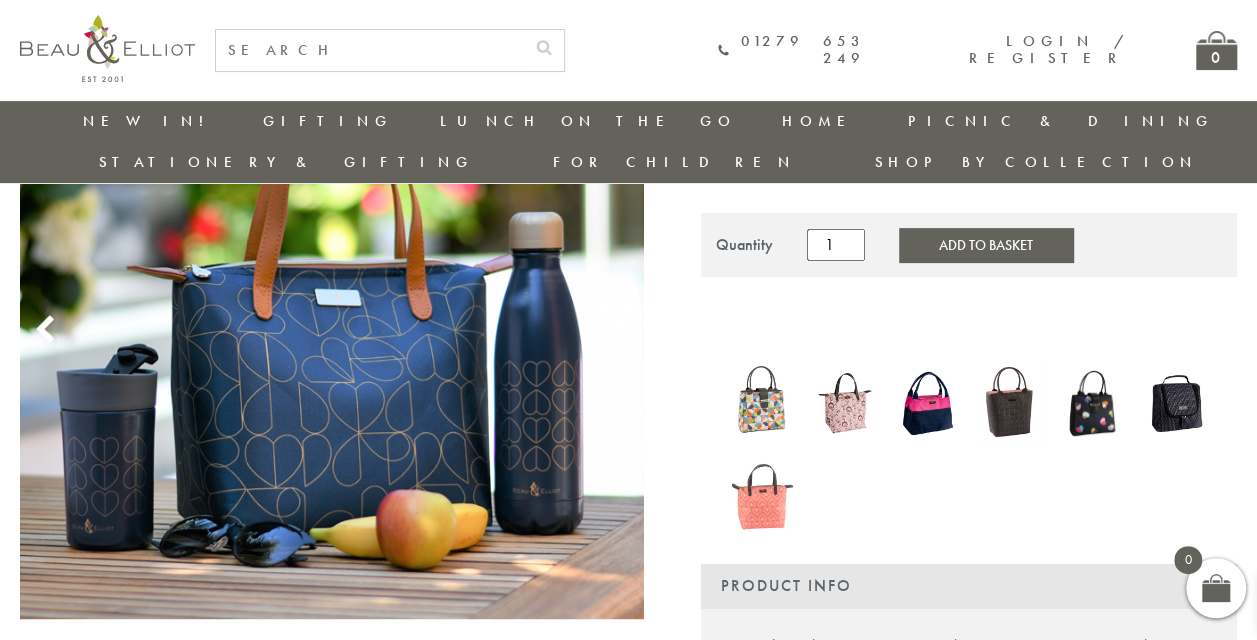 click at bounding box center (762, 402) 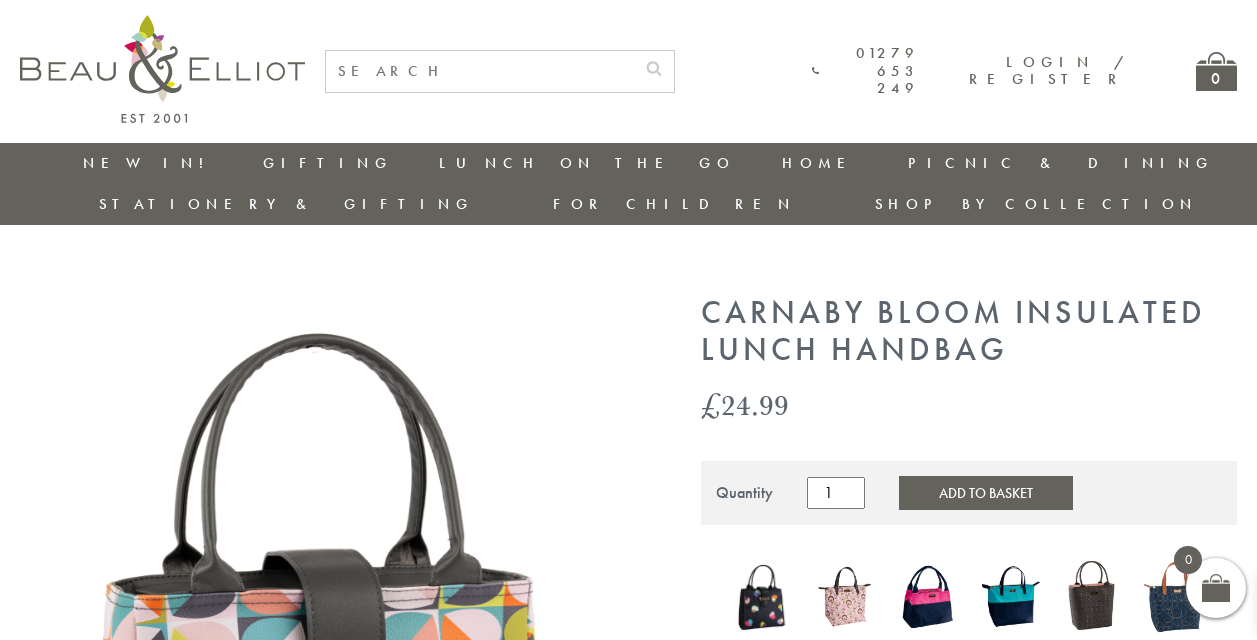 scroll, scrollTop: 0, scrollLeft: 0, axis: both 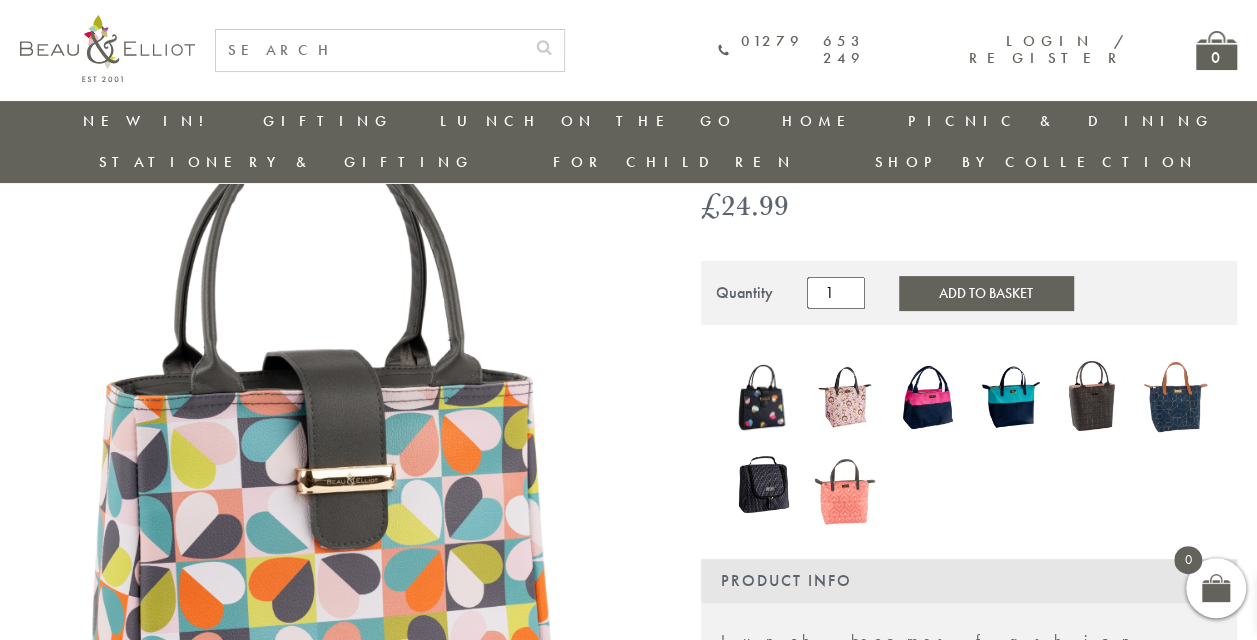 click at bounding box center [927, 396] 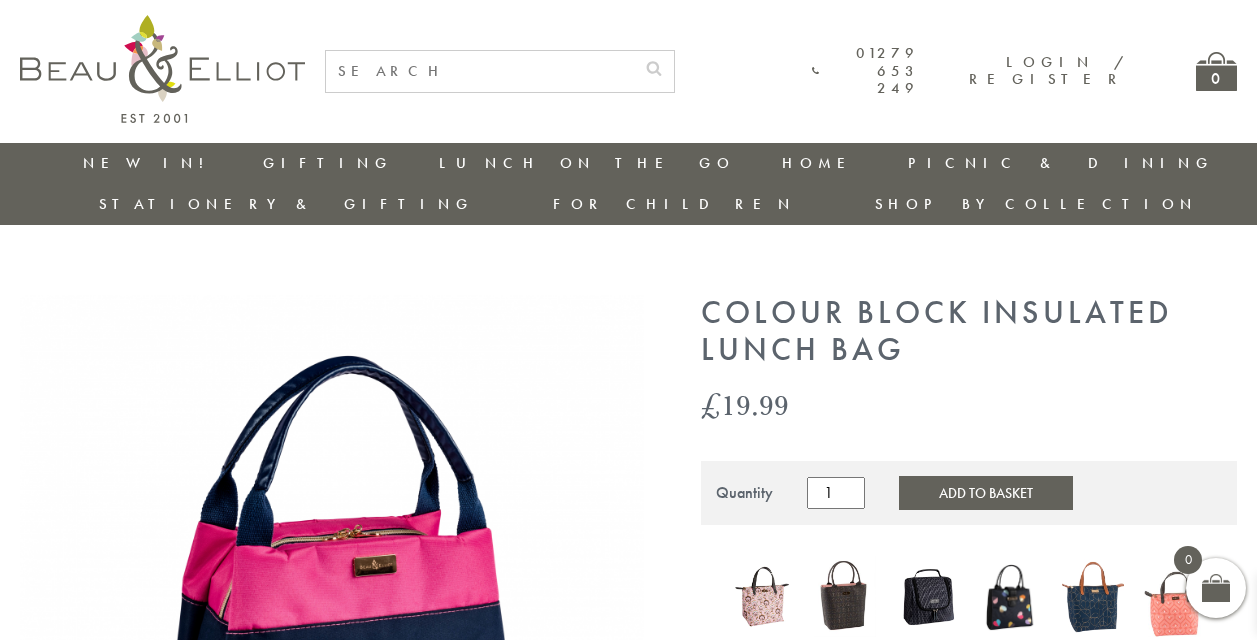 scroll, scrollTop: 0, scrollLeft: 0, axis: both 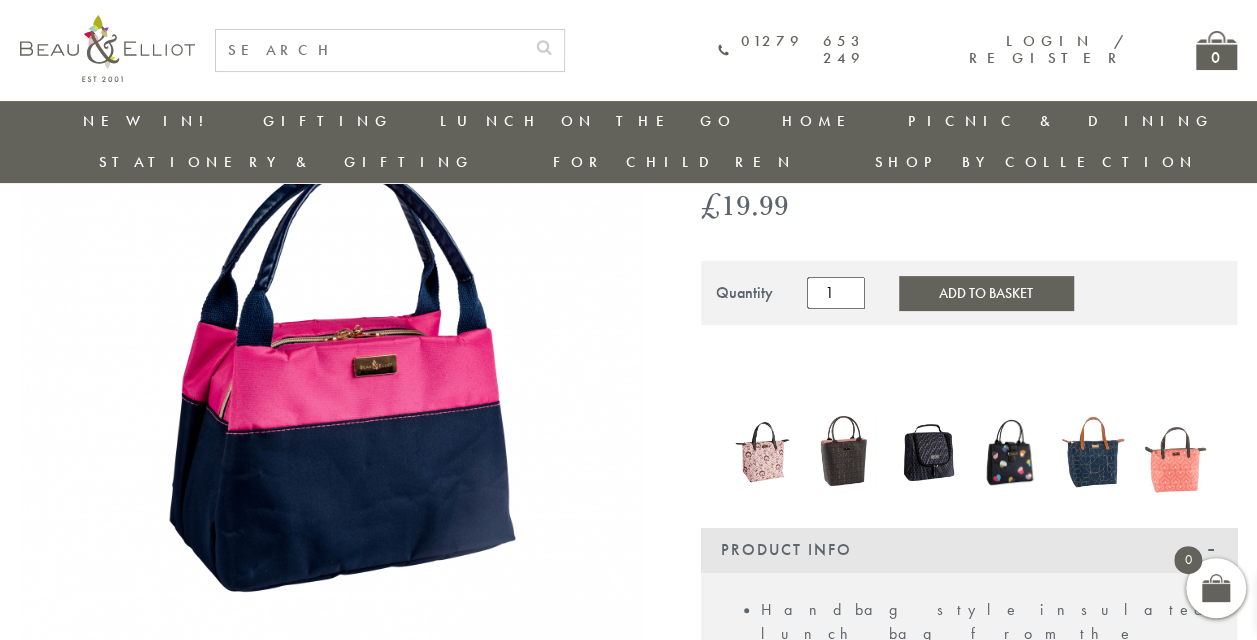 click at bounding box center [1010, 452] 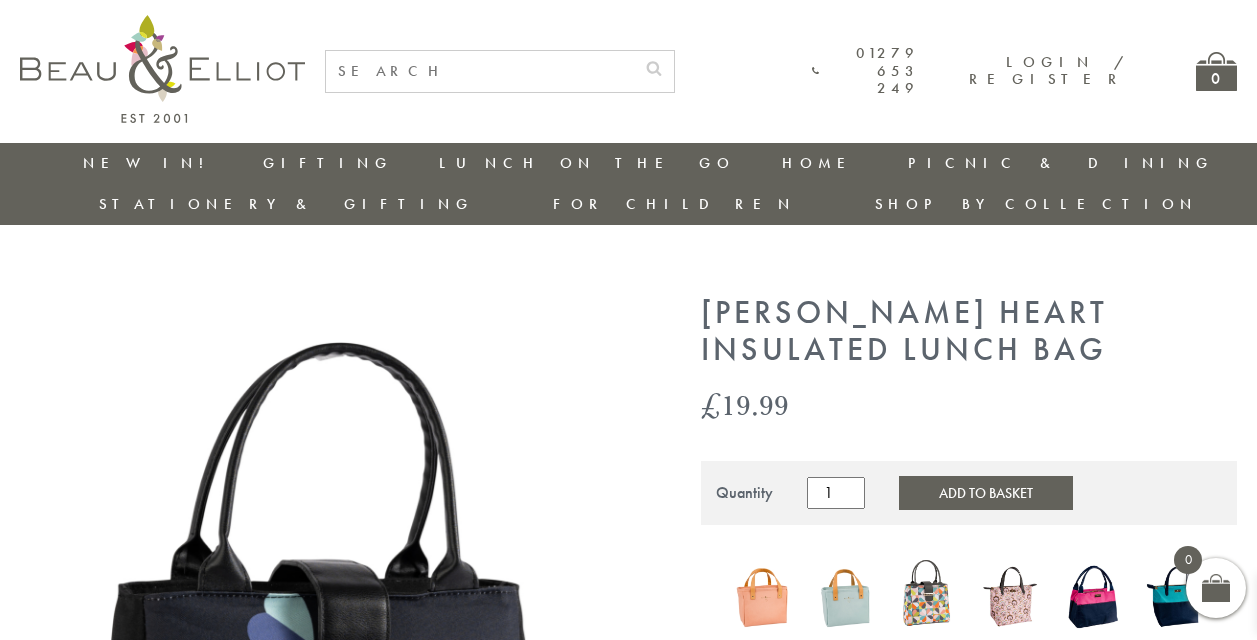 scroll, scrollTop: 0, scrollLeft: 0, axis: both 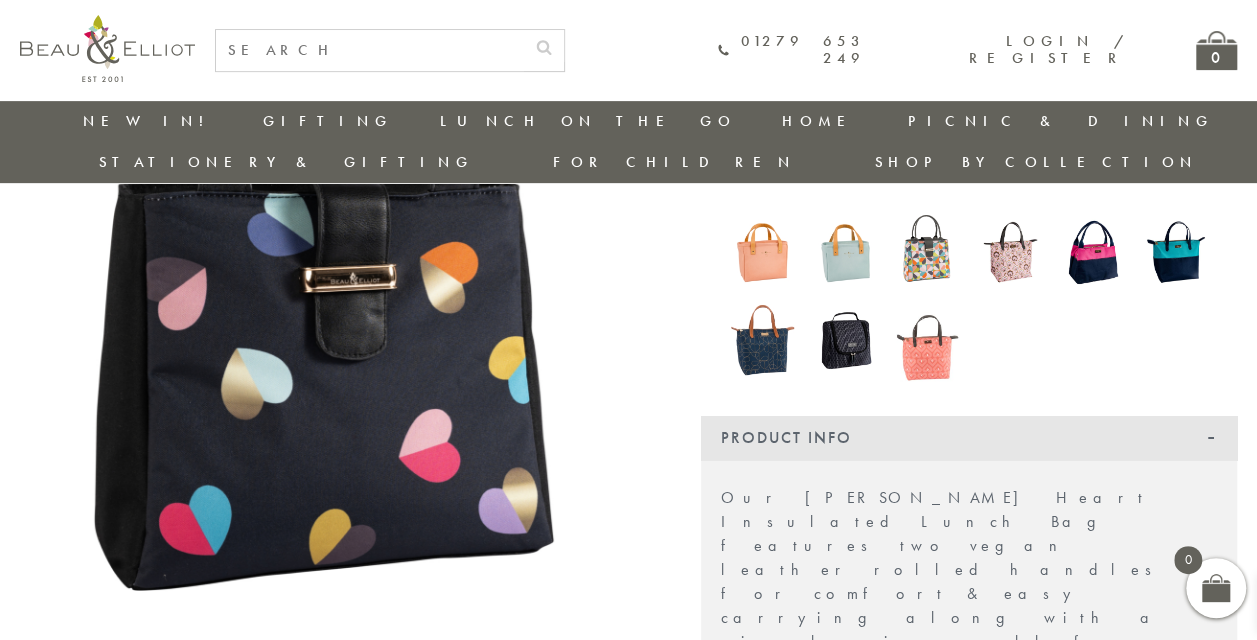 click at bounding box center (927, 339) 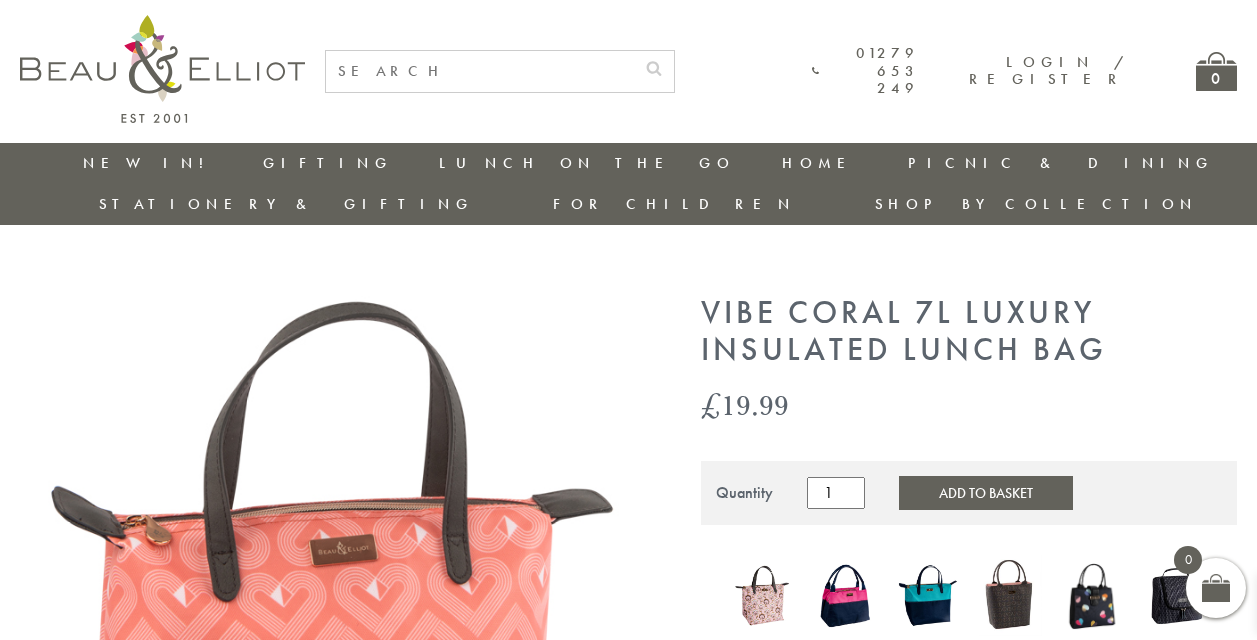 scroll, scrollTop: 0, scrollLeft: 0, axis: both 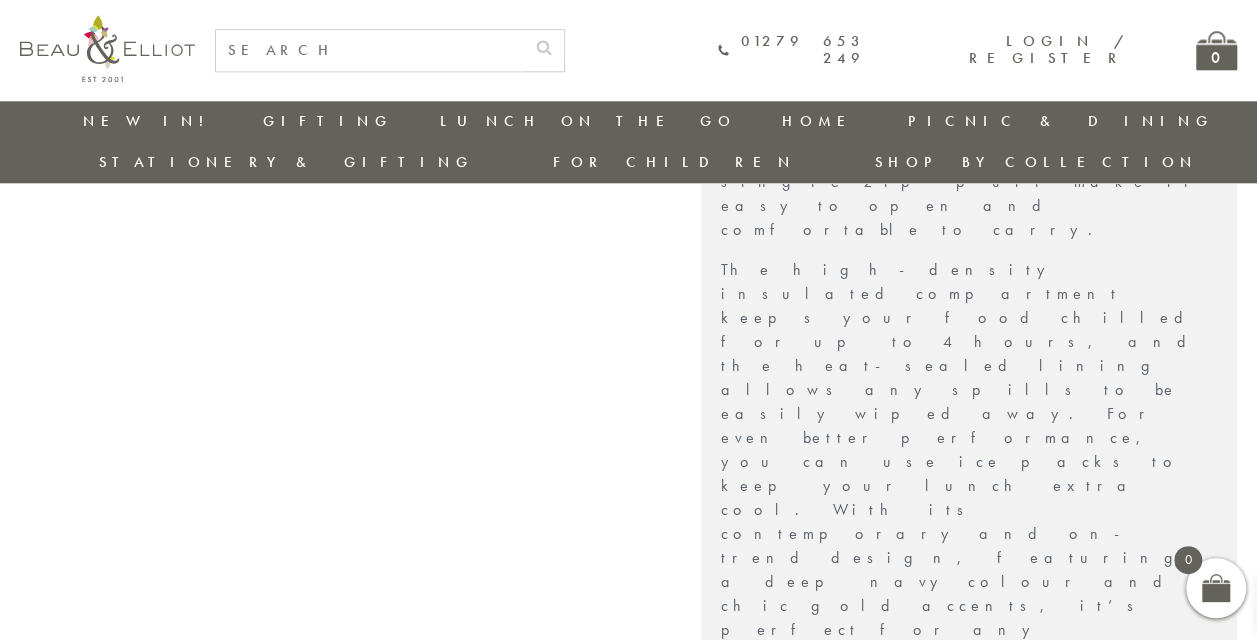 click on "Delivery" at bounding box center [969, 1340] 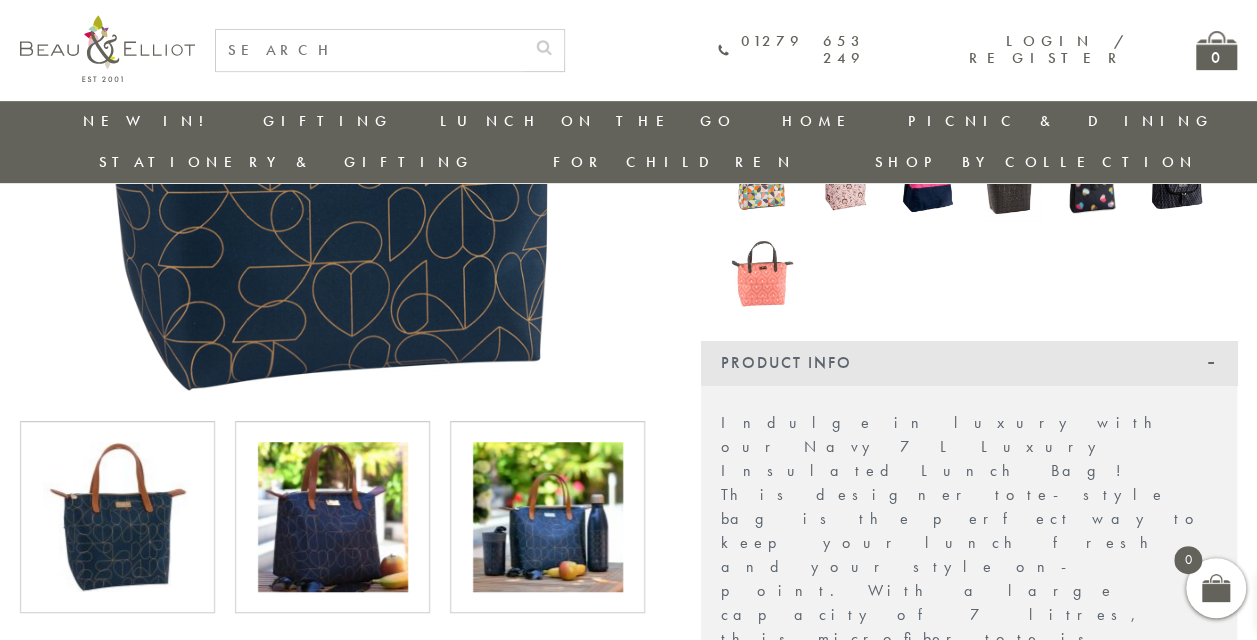 scroll, scrollTop: 358, scrollLeft: 0, axis: vertical 